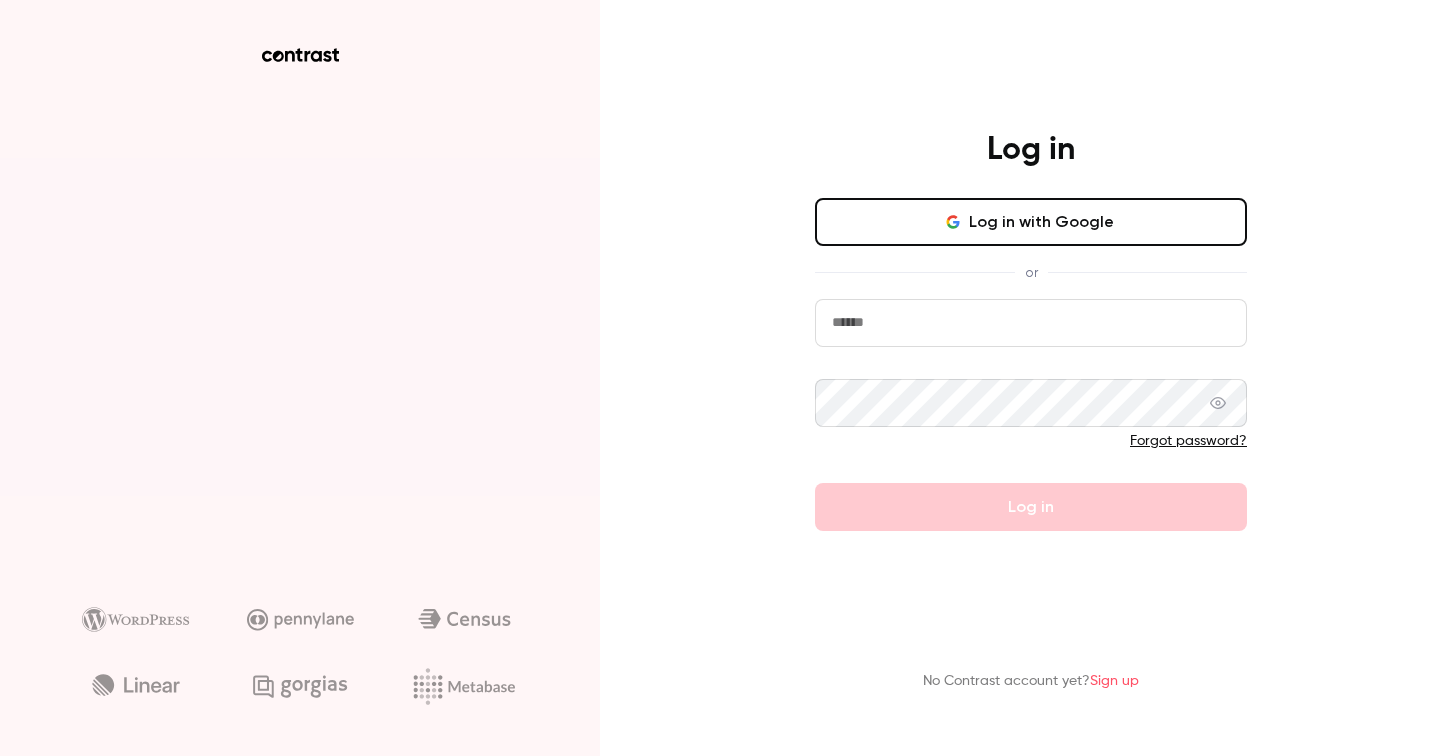 scroll, scrollTop: 0, scrollLeft: 0, axis: both 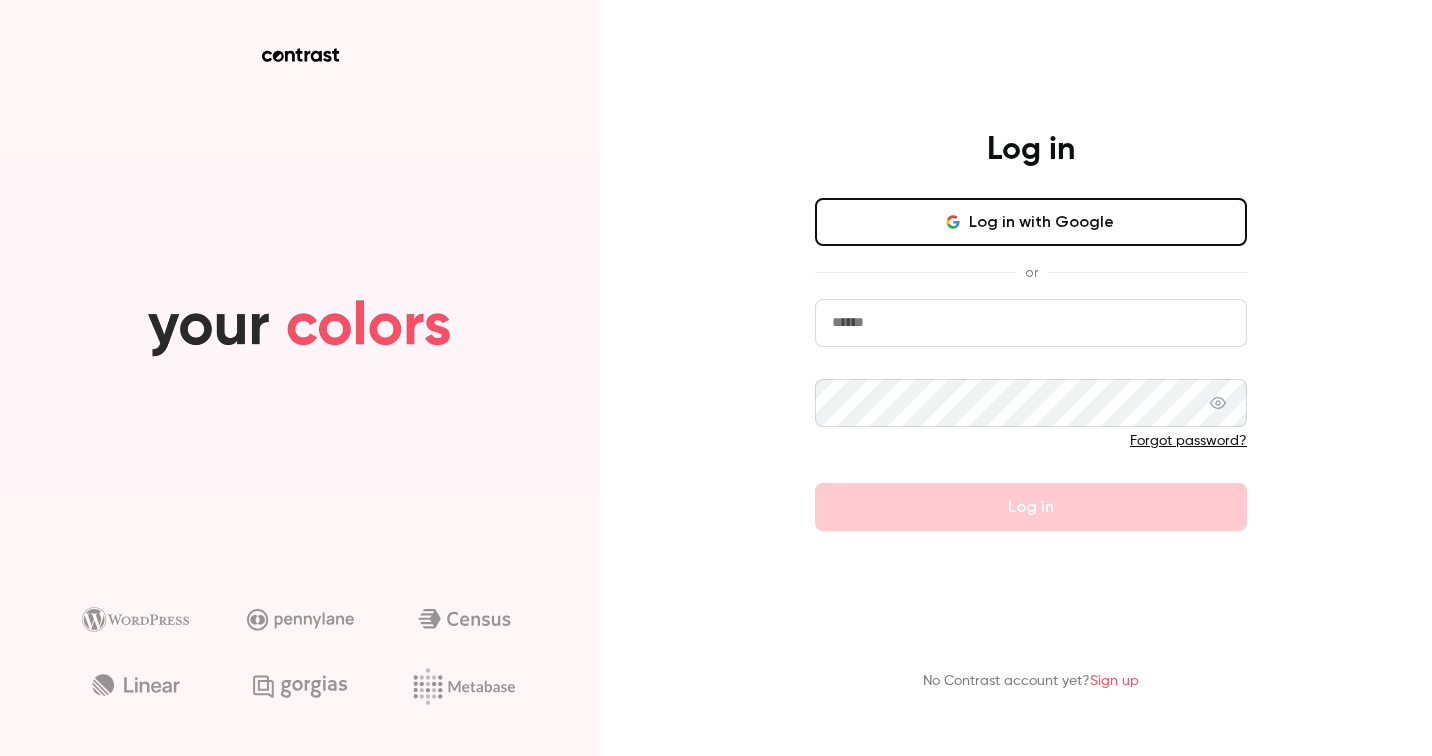 click on "Log in with Google" at bounding box center (1031, 222) 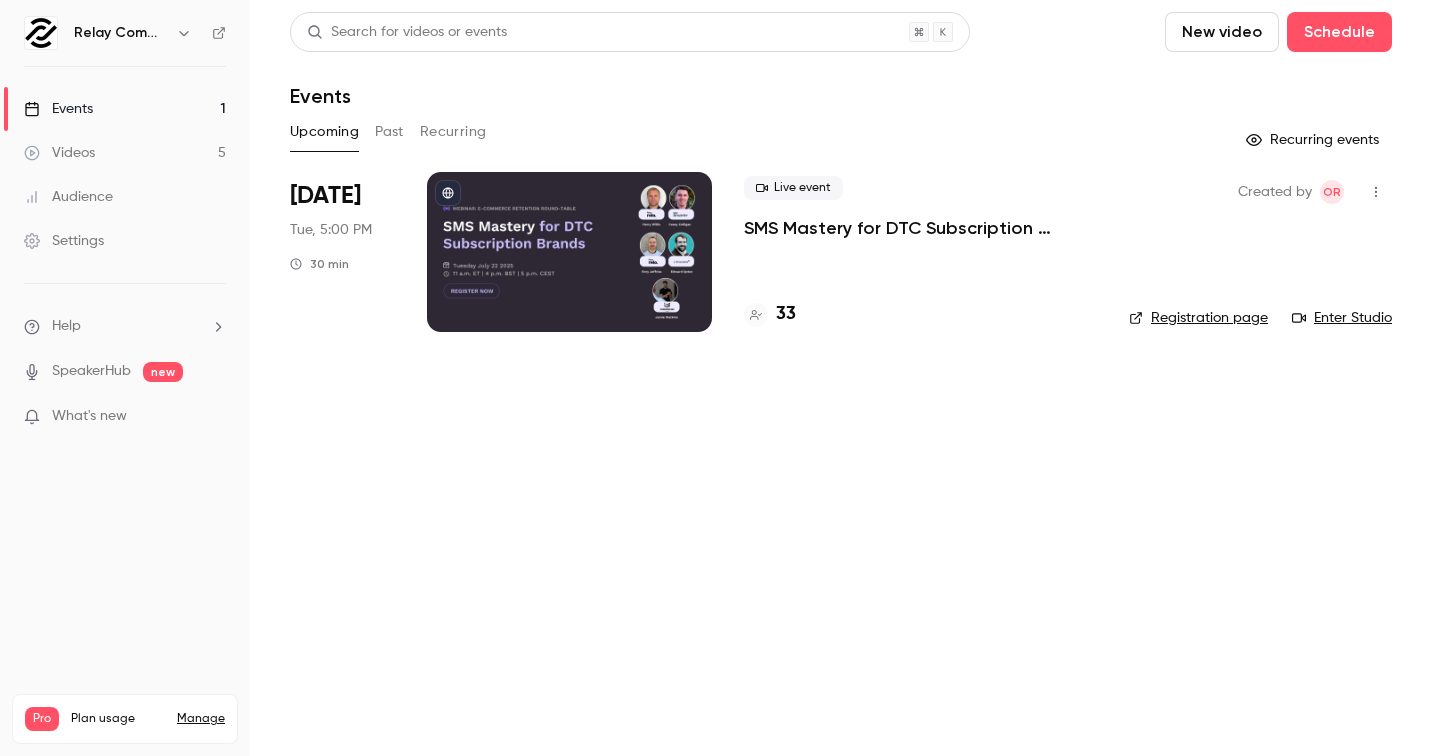 click at bounding box center (569, 252) 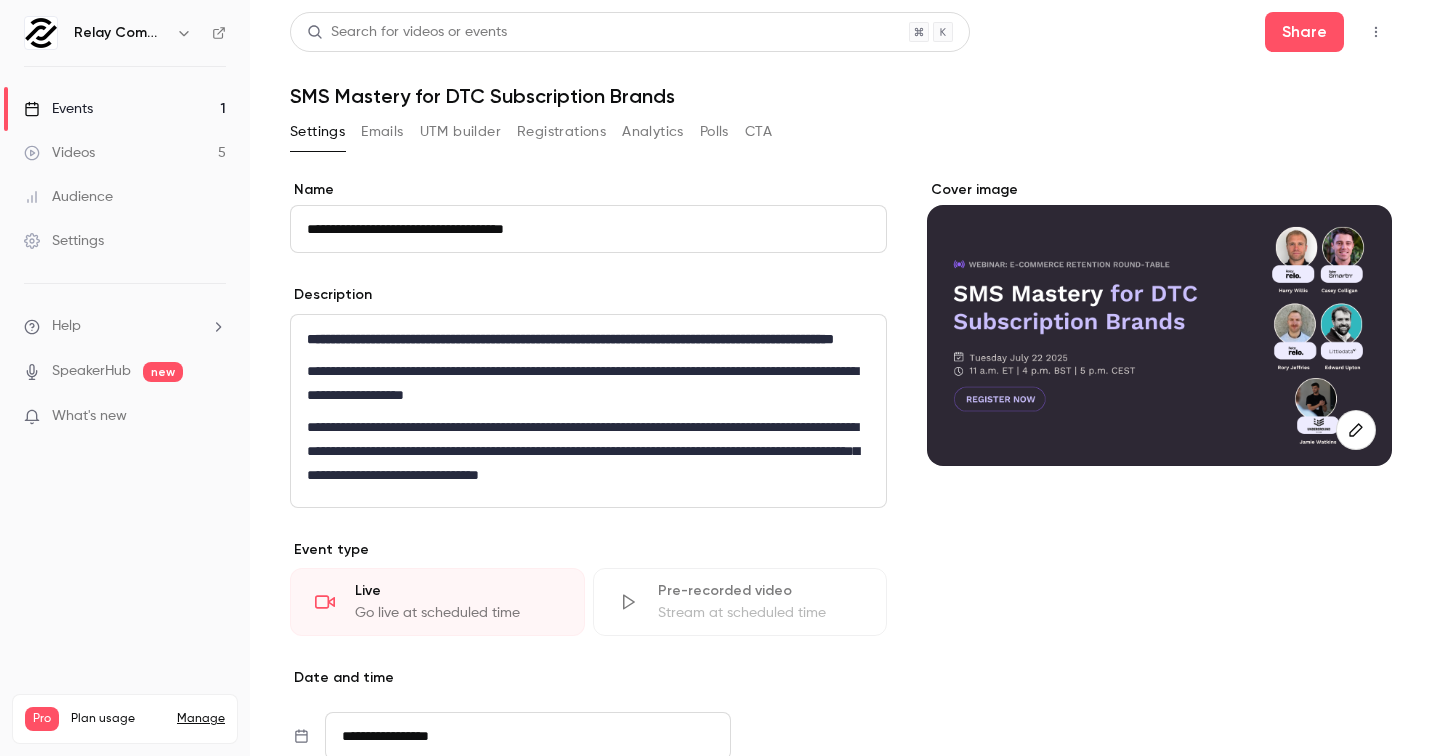 scroll, scrollTop: 0, scrollLeft: 0, axis: both 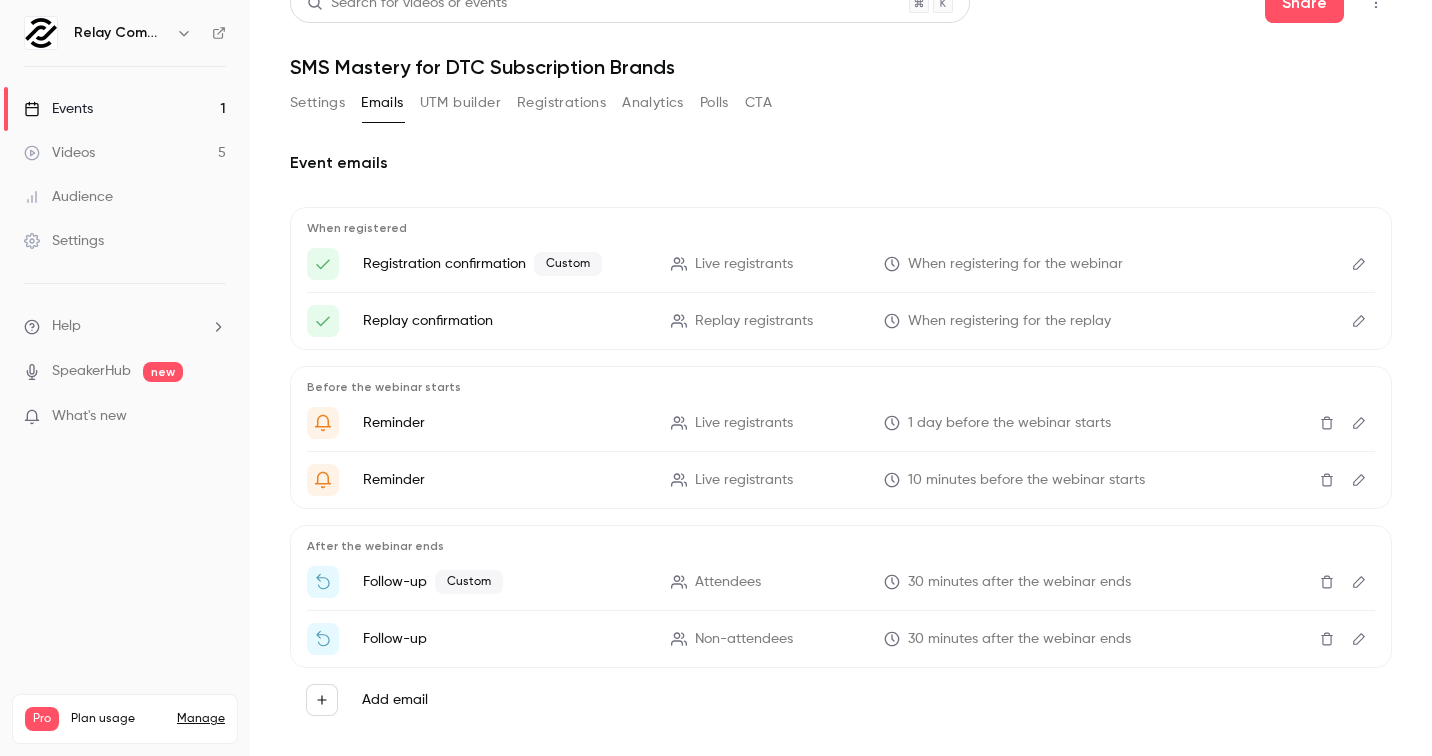 click 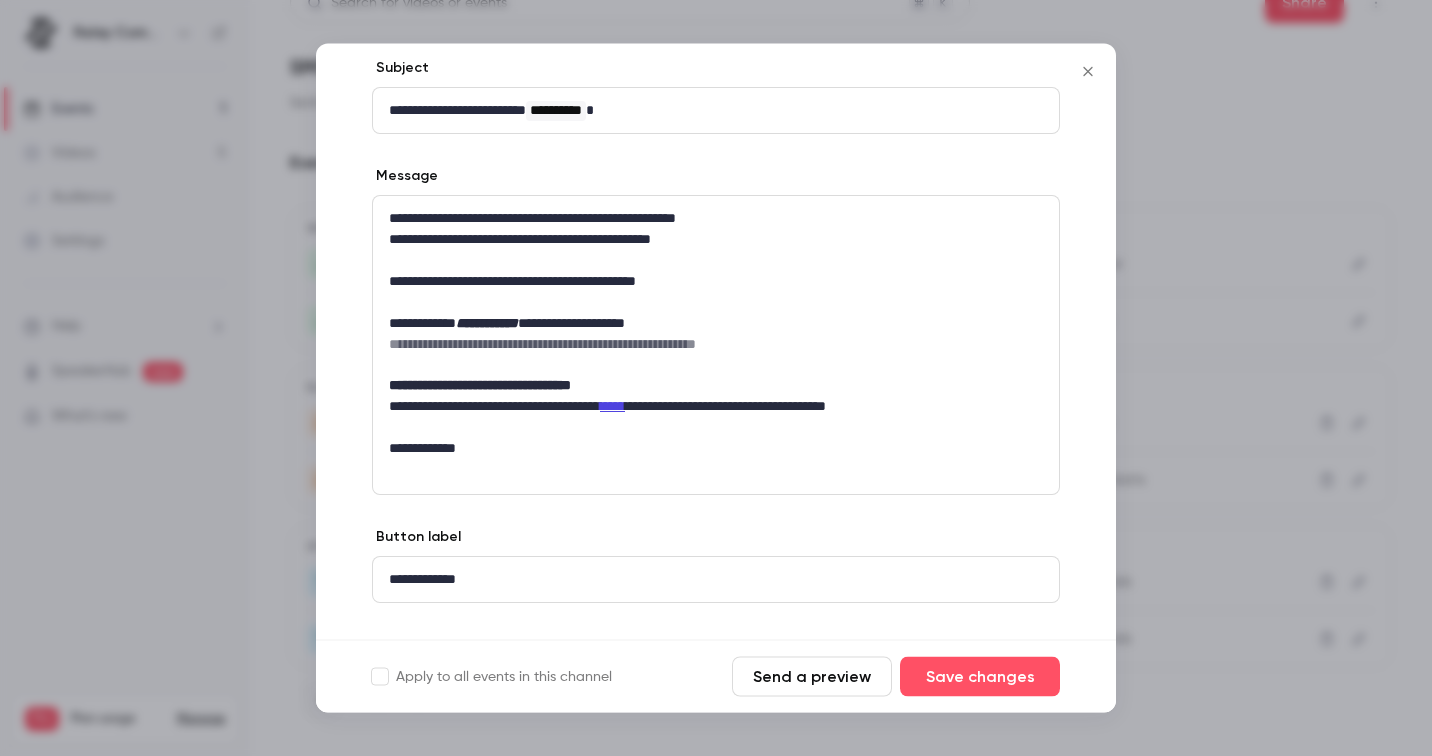 scroll, scrollTop: 110, scrollLeft: 0, axis: vertical 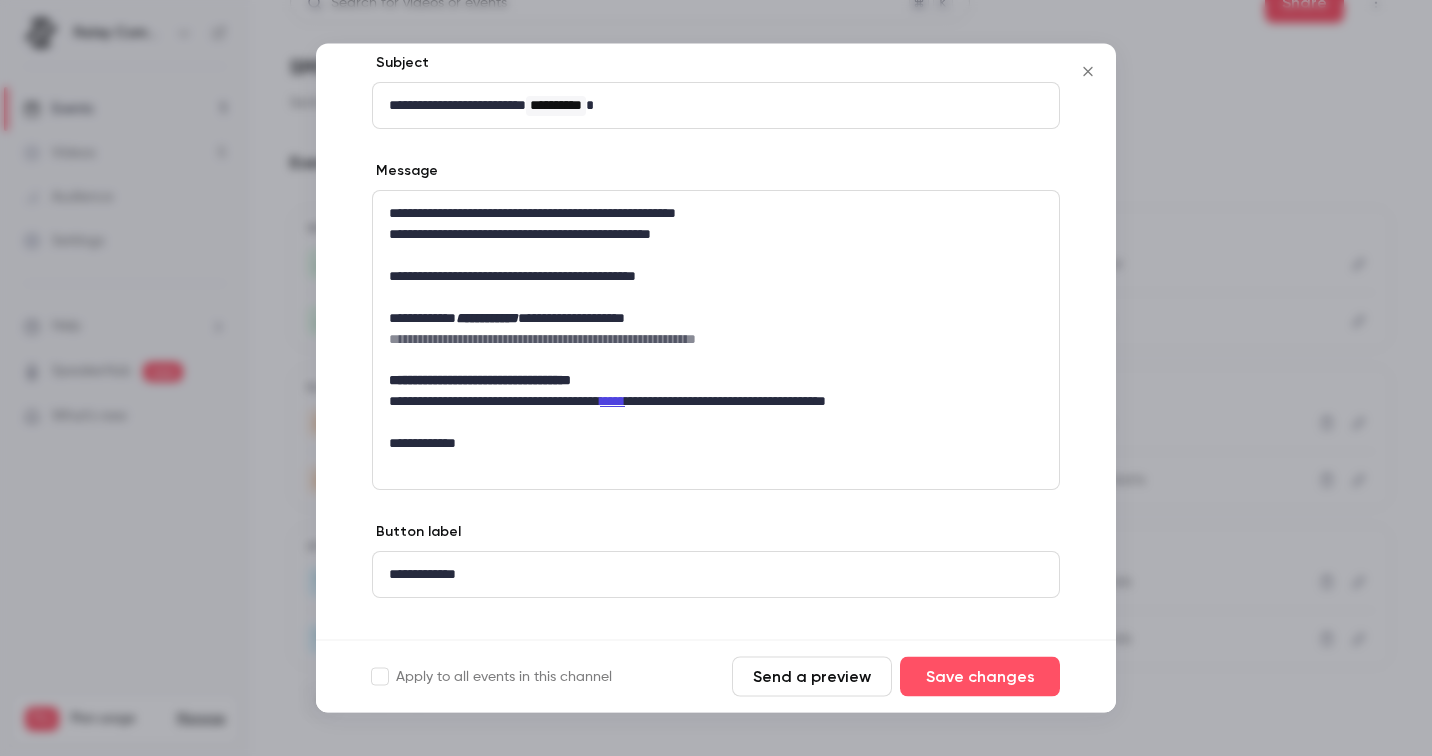 click 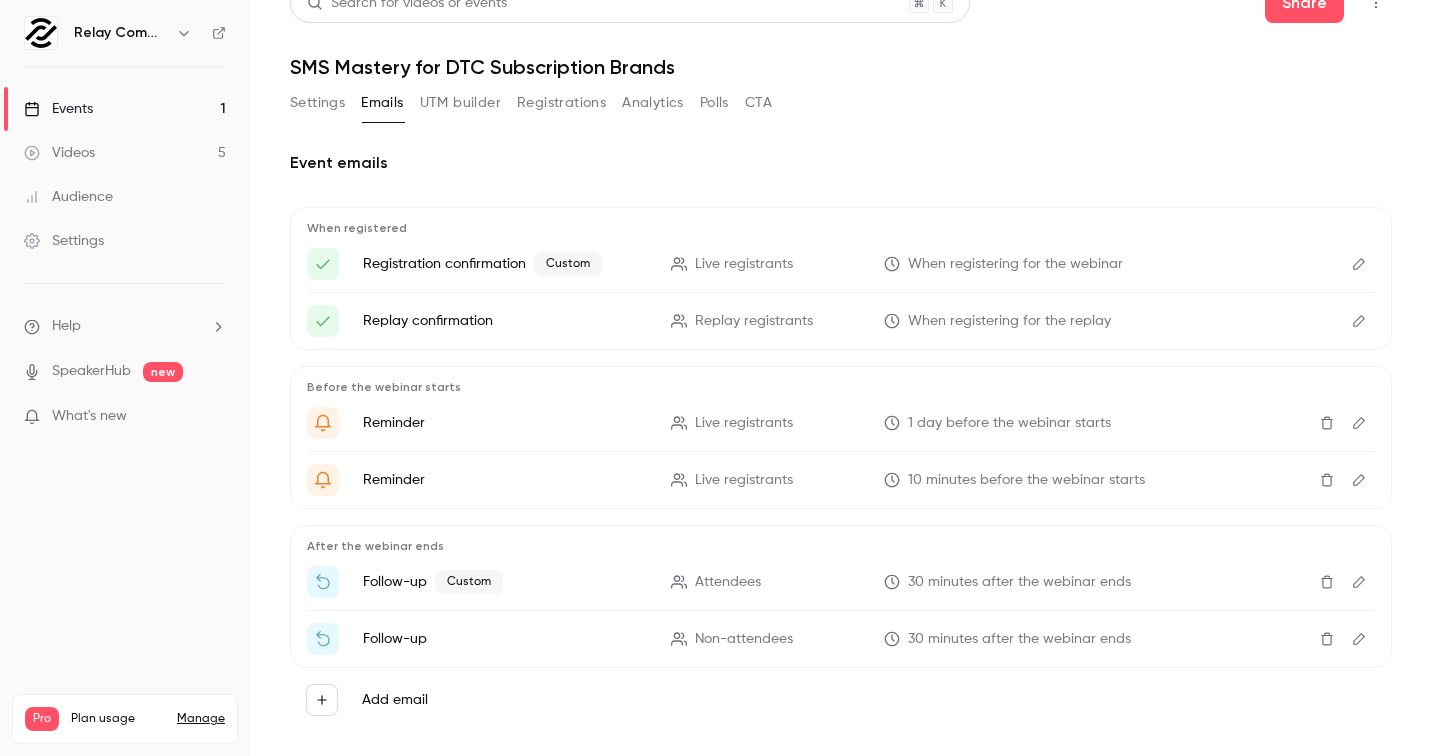 click 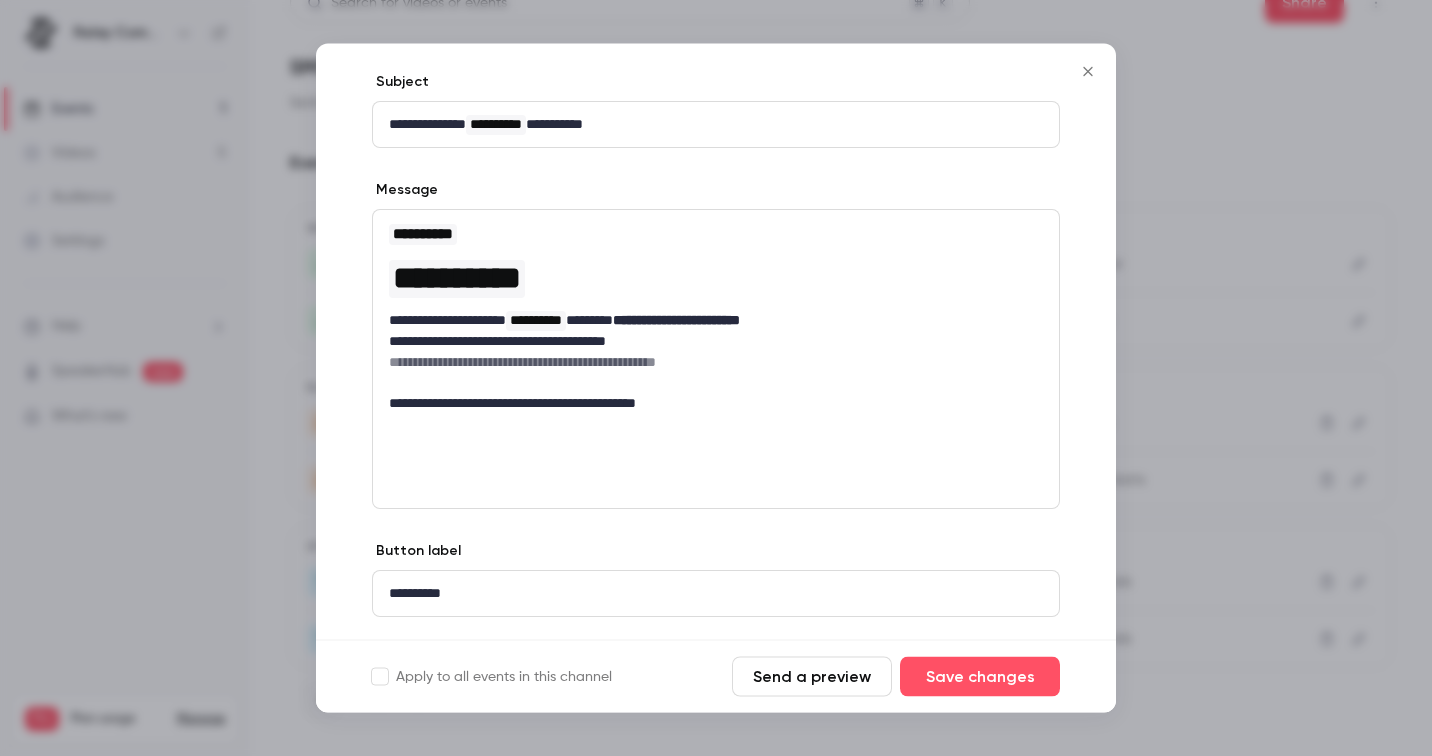 scroll, scrollTop: 207, scrollLeft: 0, axis: vertical 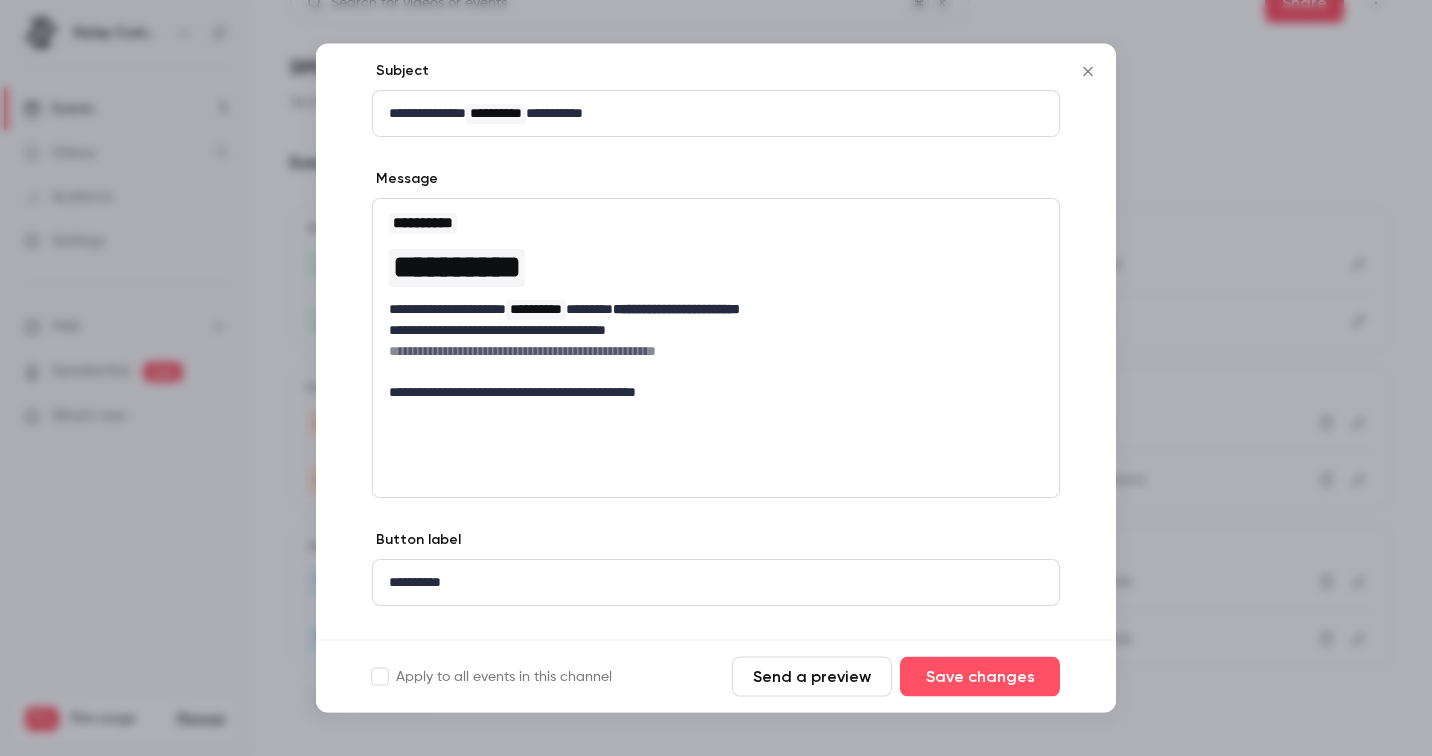 click at bounding box center [1088, 72] 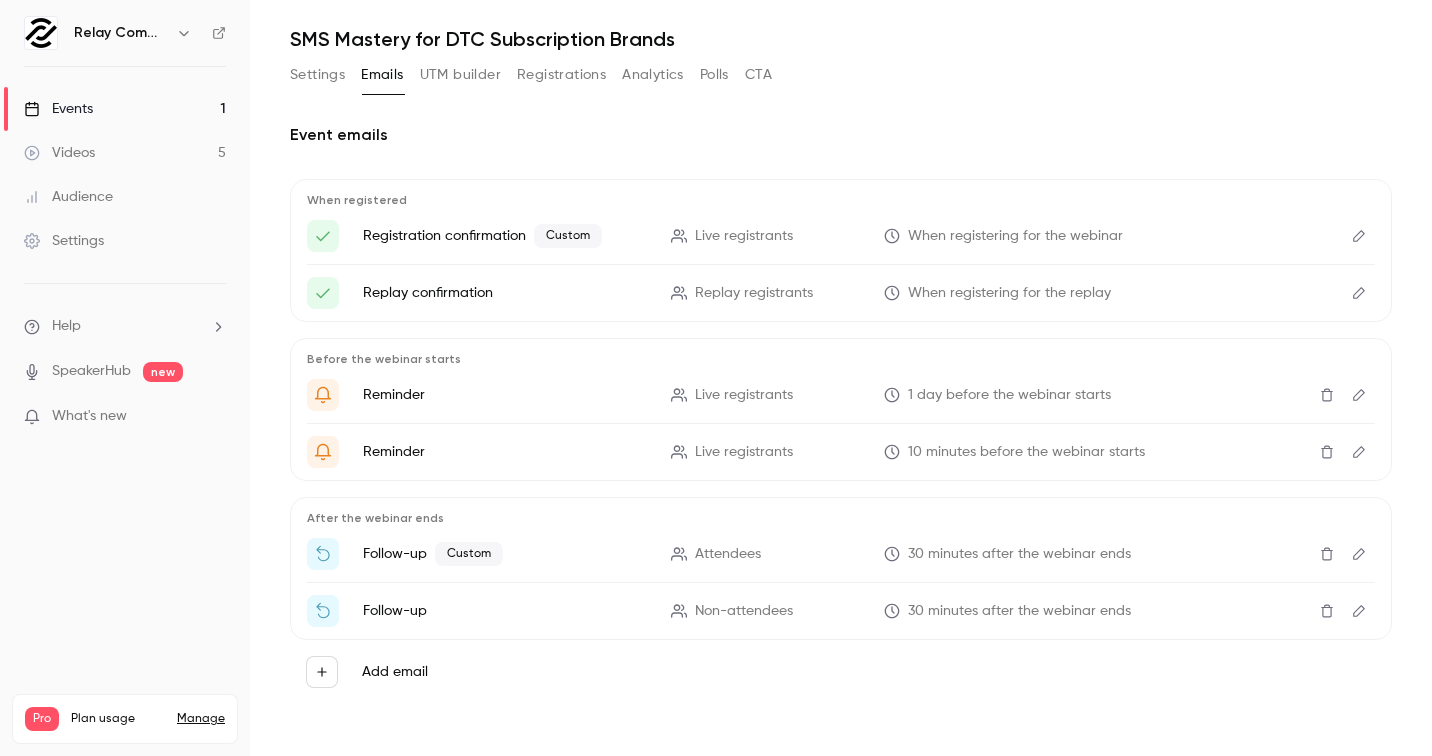 scroll, scrollTop: 57, scrollLeft: 0, axis: vertical 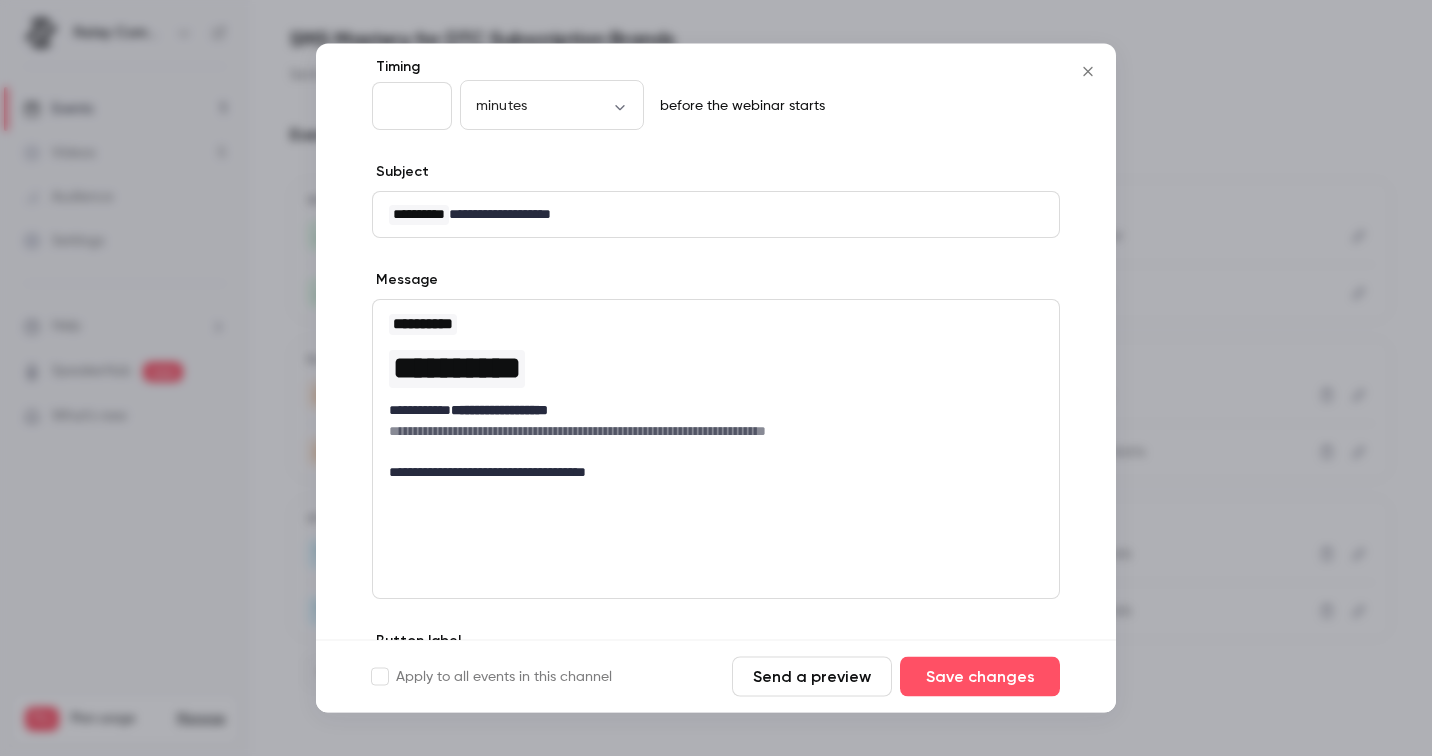 click at bounding box center (716, 378) 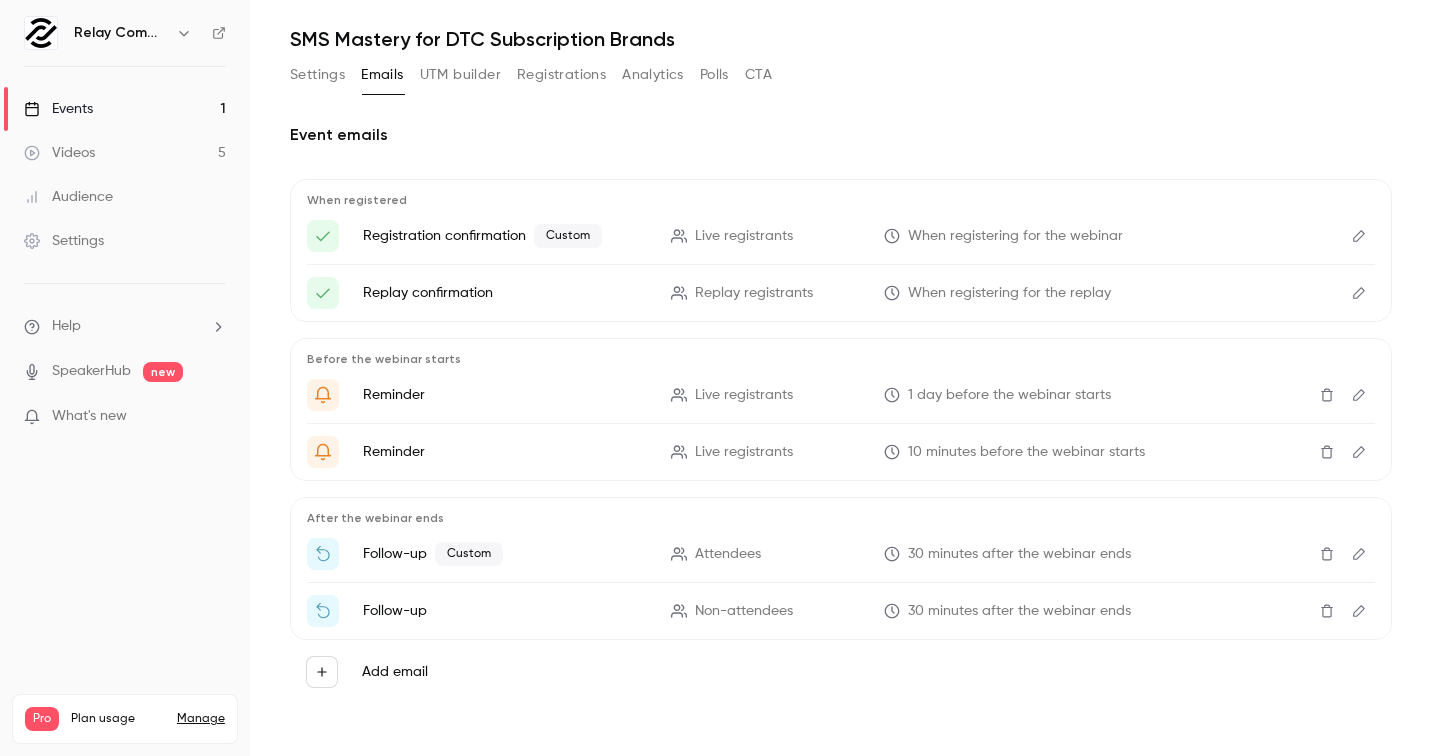 scroll, scrollTop: 0, scrollLeft: 0, axis: both 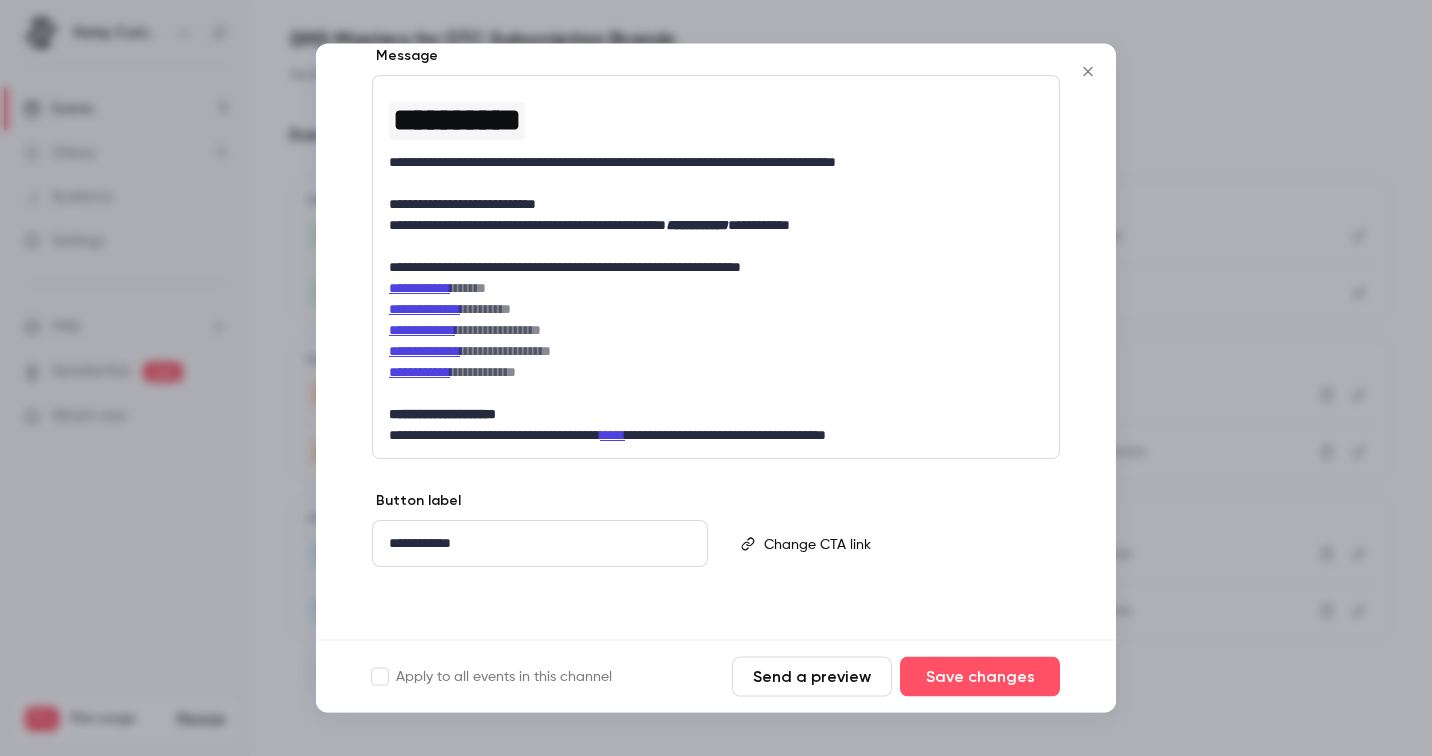 click at bounding box center [716, 378] 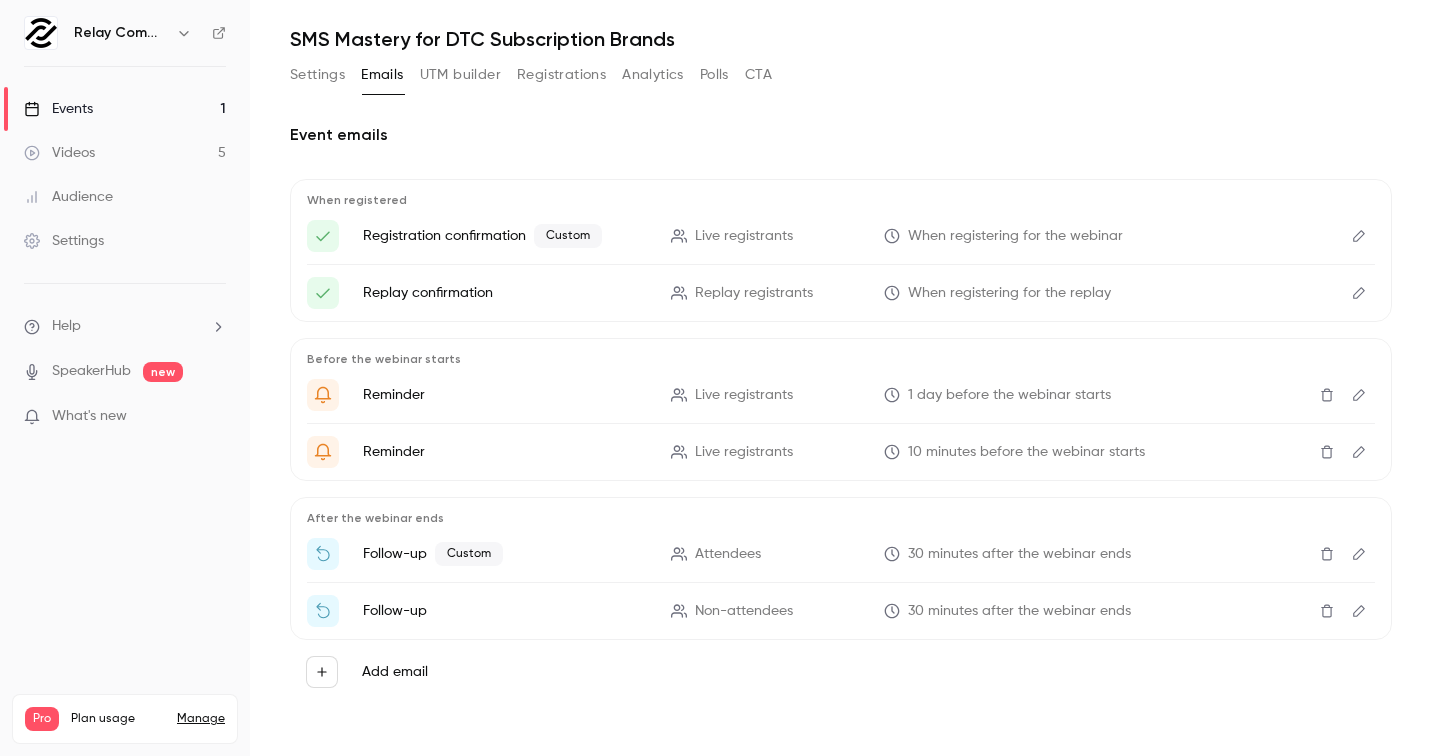scroll, scrollTop: 0, scrollLeft: 0, axis: both 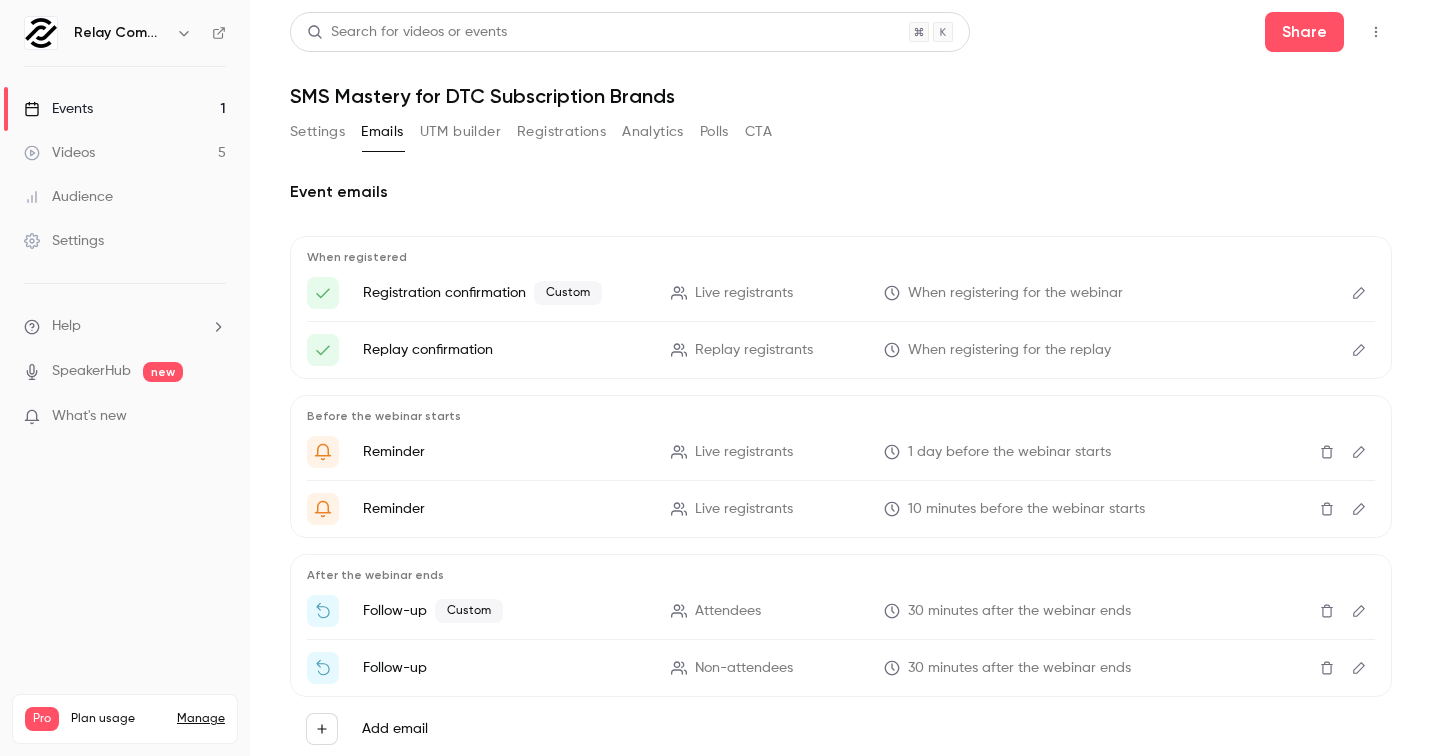 click on "Search for videos or events Share" at bounding box center [841, 32] 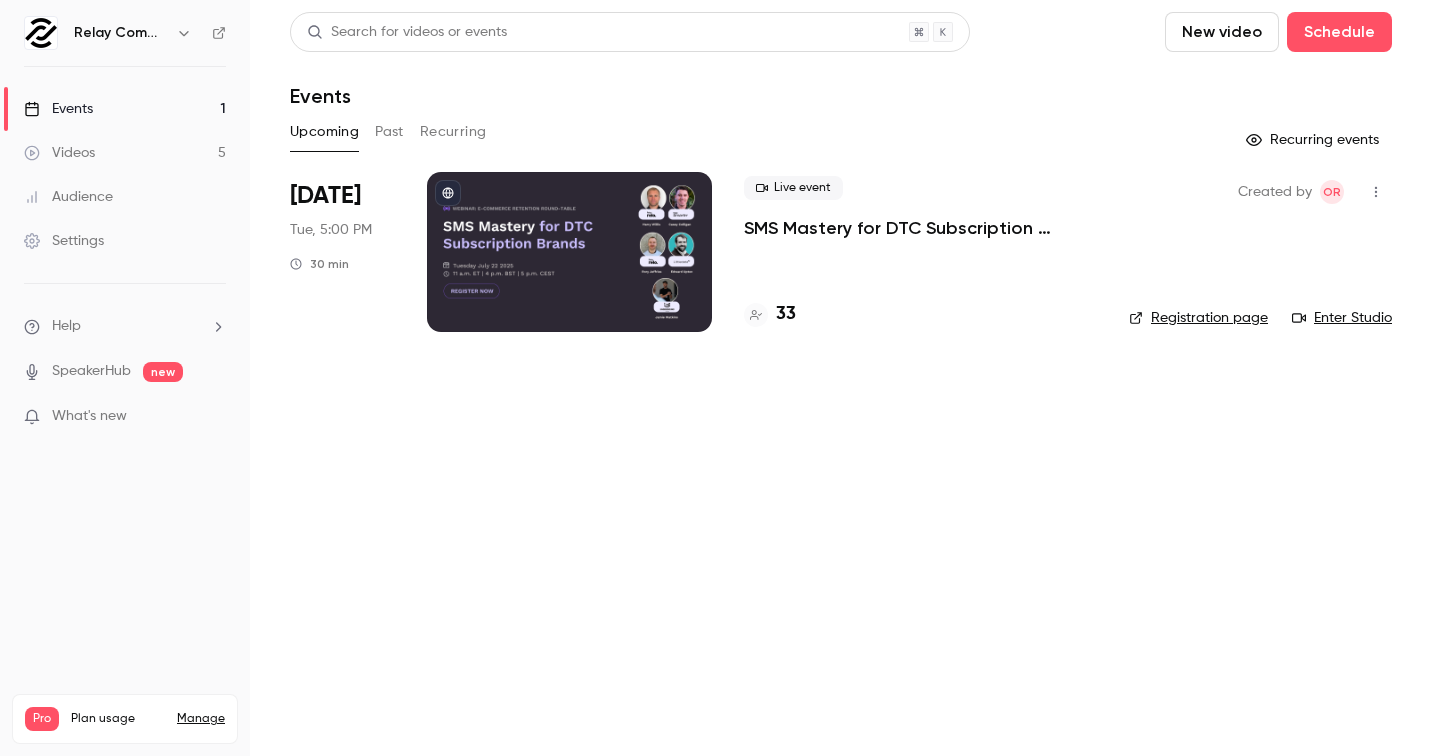 click 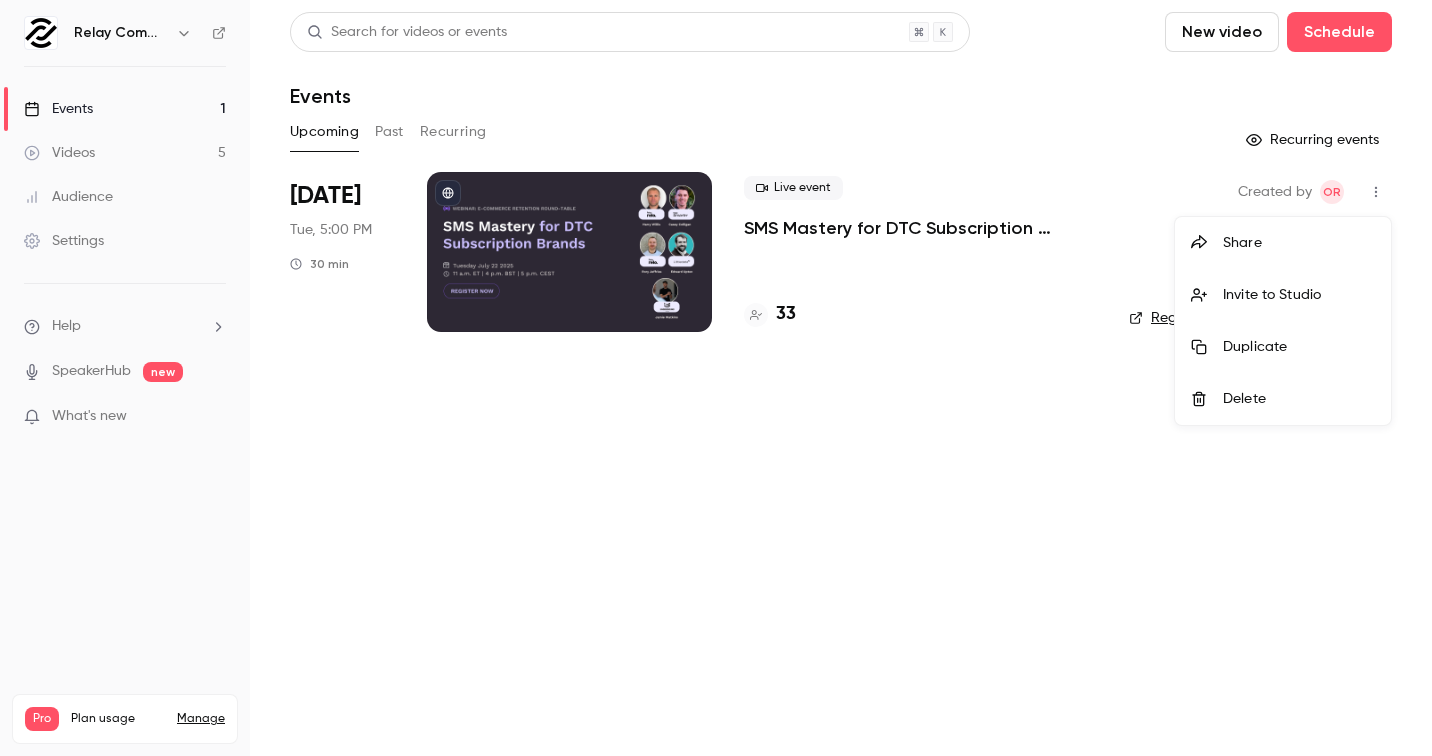click on "Duplicate" at bounding box center (1299, 347) 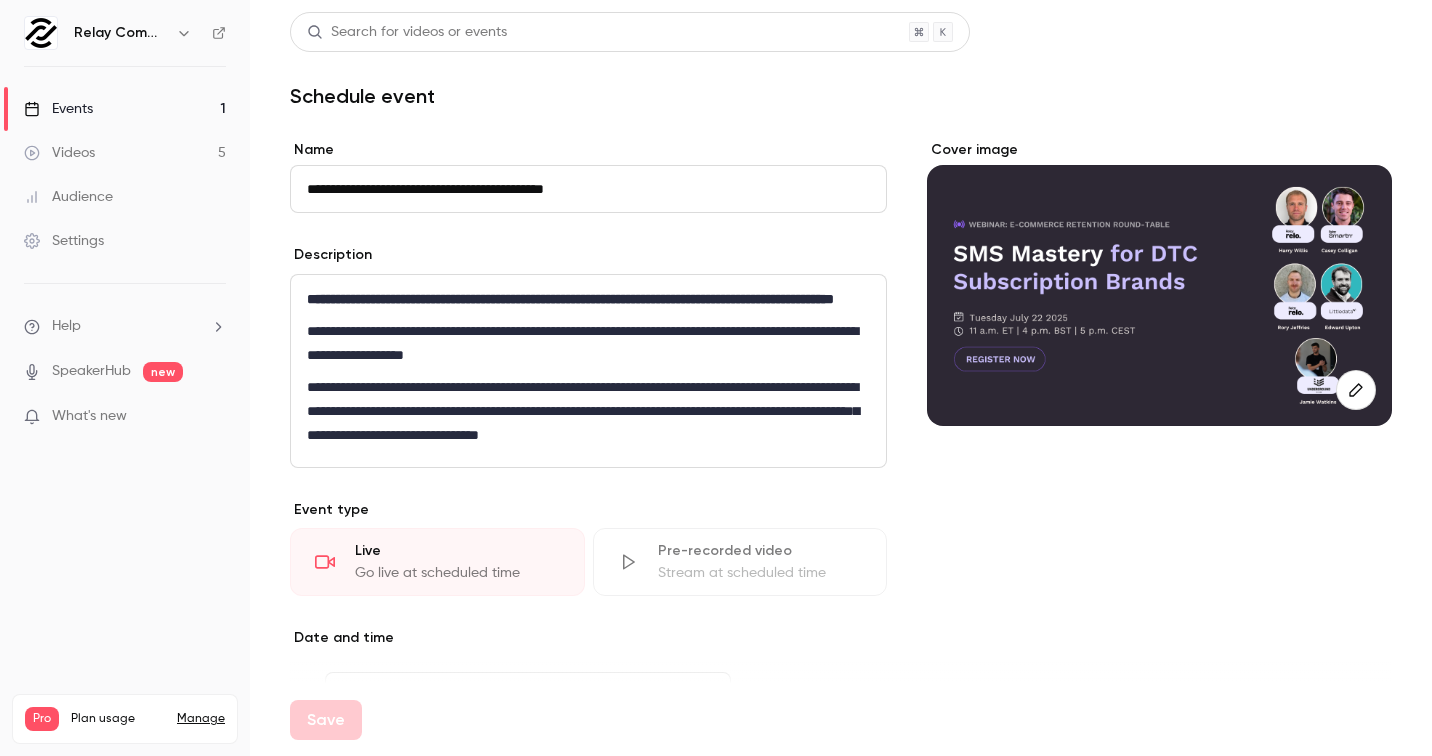click on "**********" at bounding box center [588, 189] 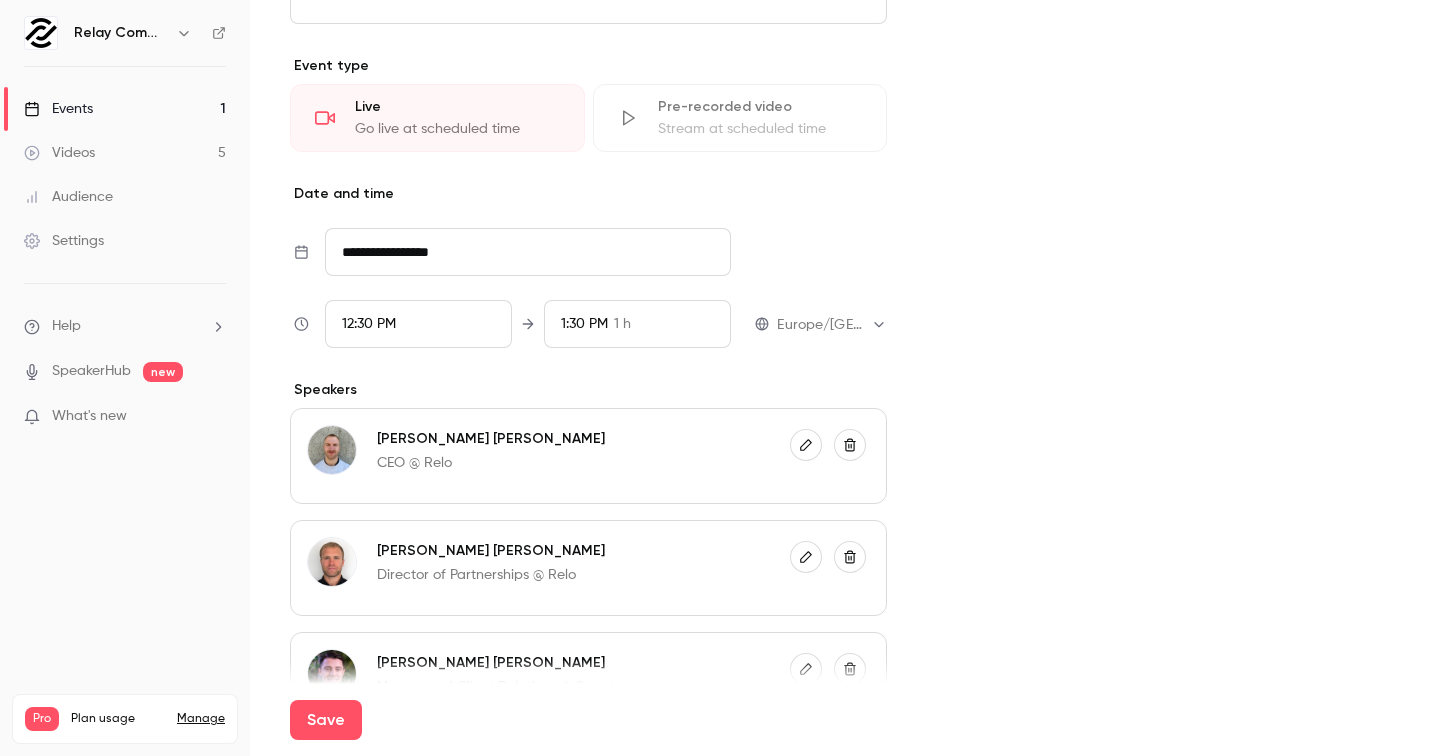 scroll, scrollTop: 487, scrollLeft: 0, axis: vertical 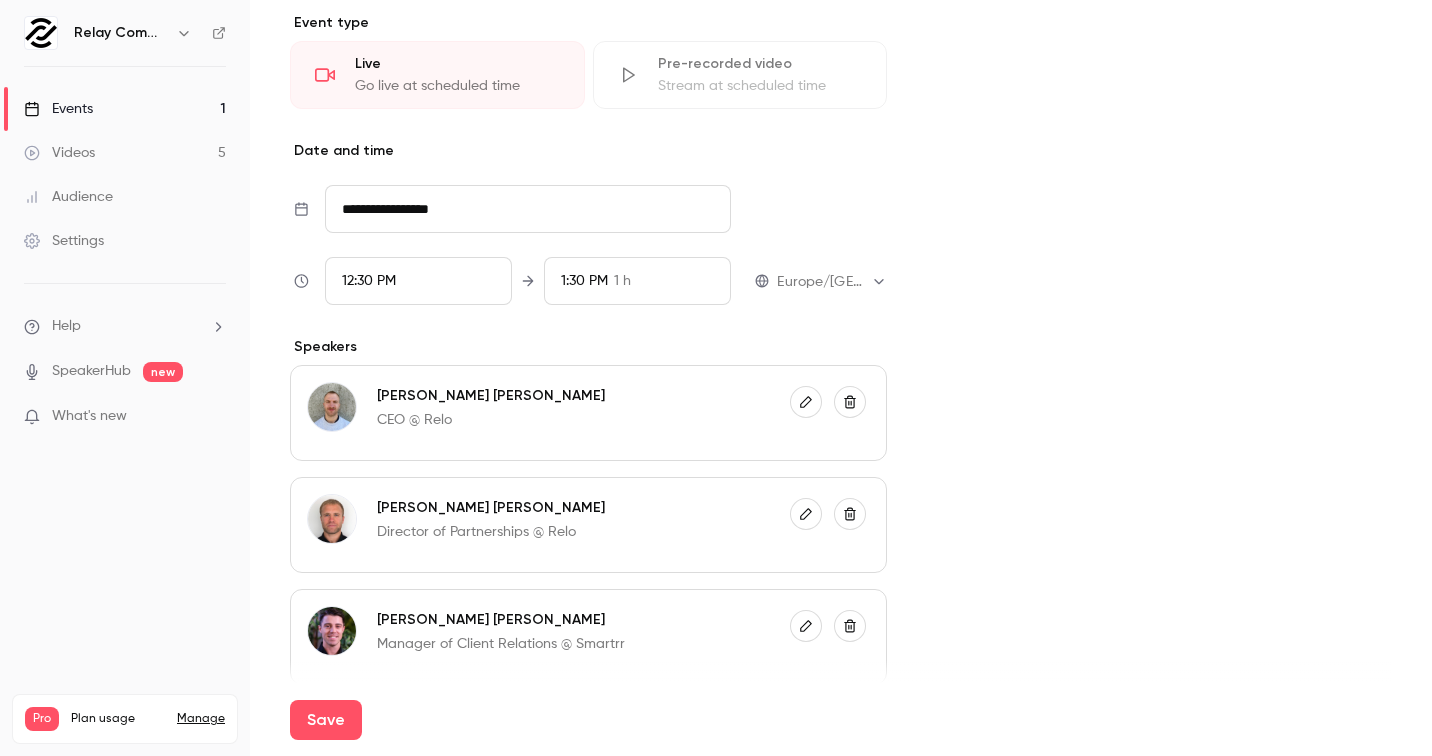click on "12:30 PM" at bounding box center [418, 281] 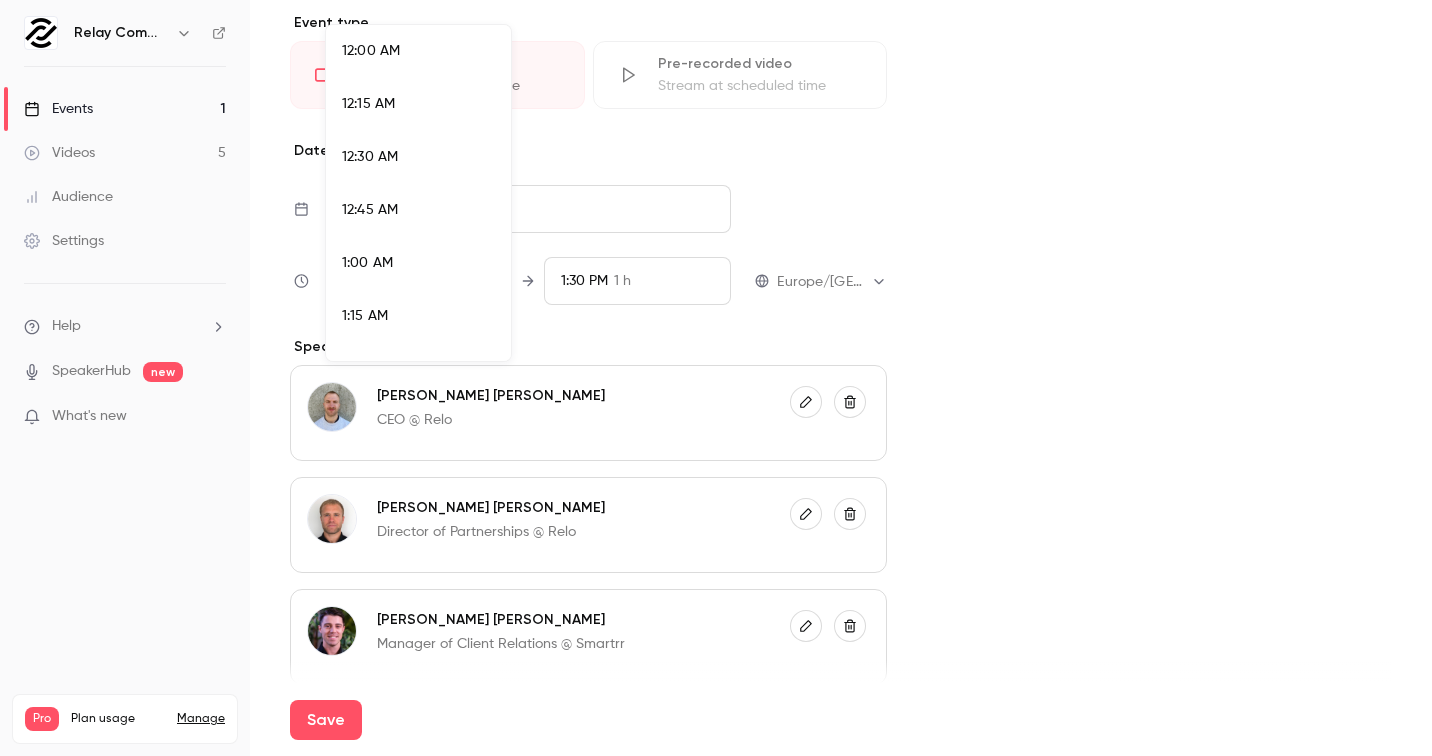 scroll, scrollTop: 2509, scrollLeft: 0, axis: vertical 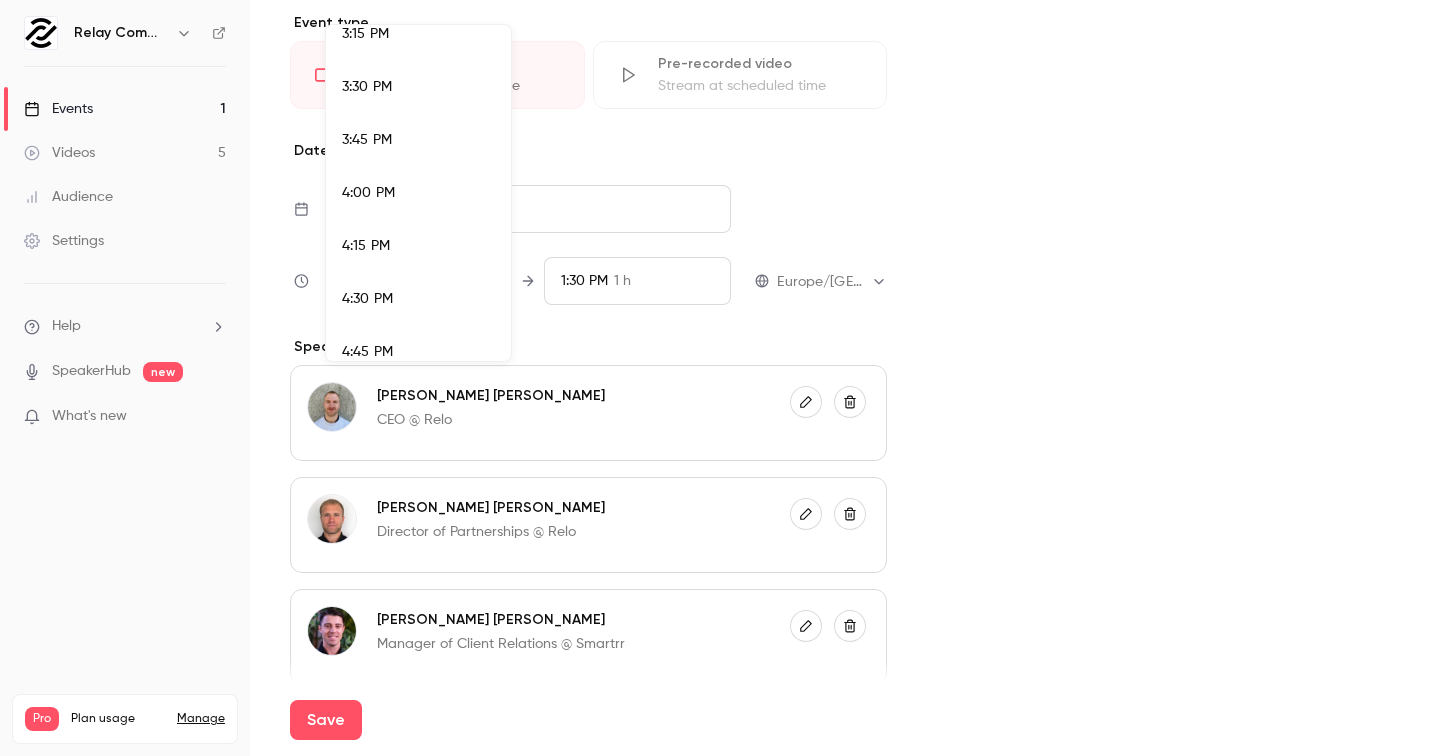 click on "4:30 PM" at bounding box center [367, 299] 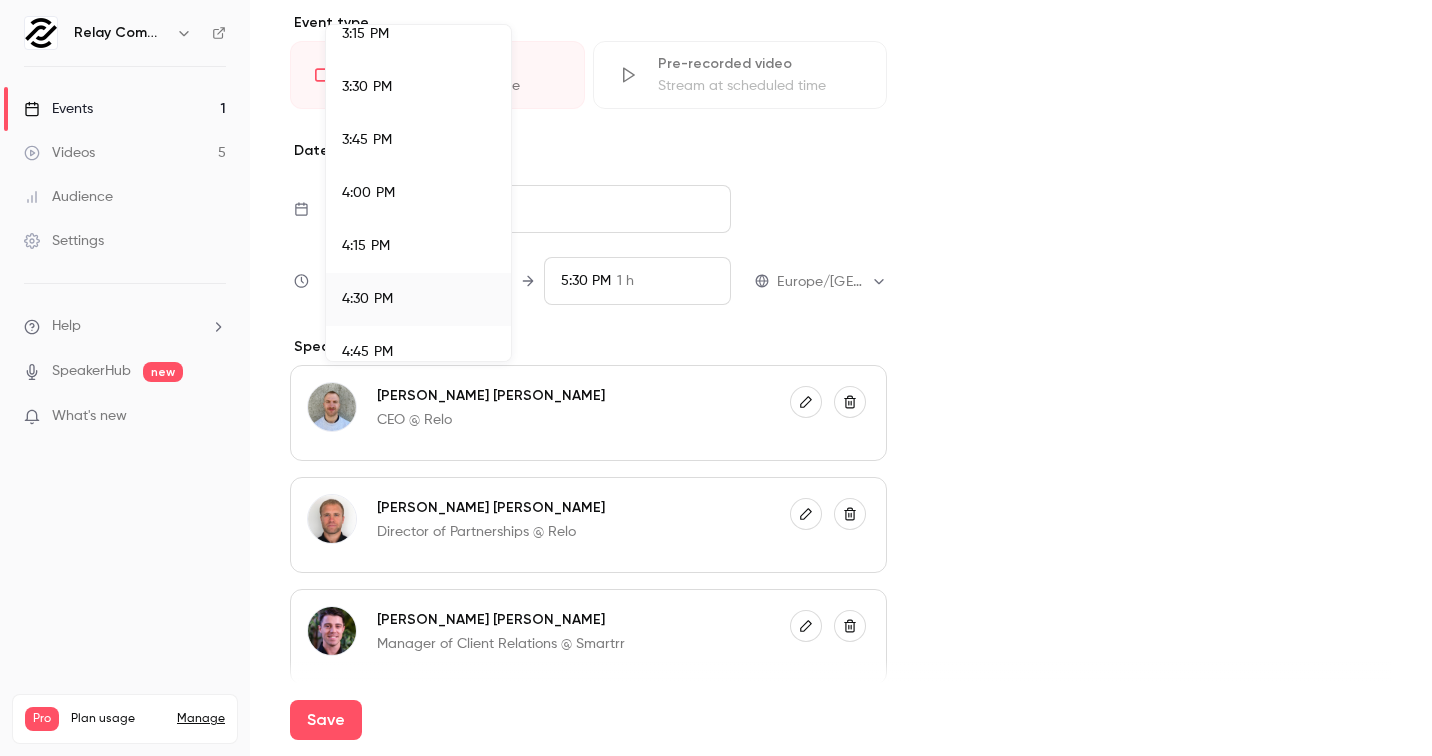 click at bounding box center [716, 378] 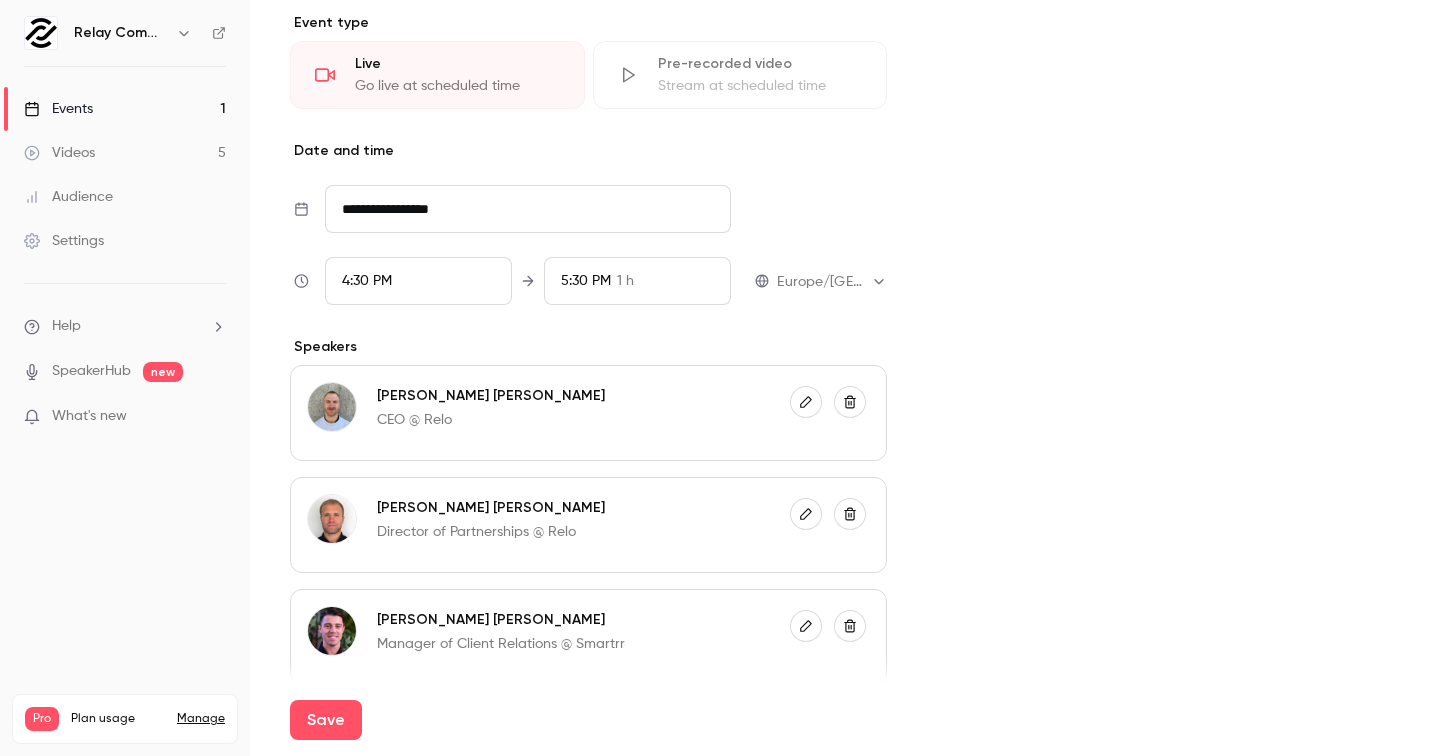 scroll, scrollTop: 2509, scrollLeft: 0, axis: vertical 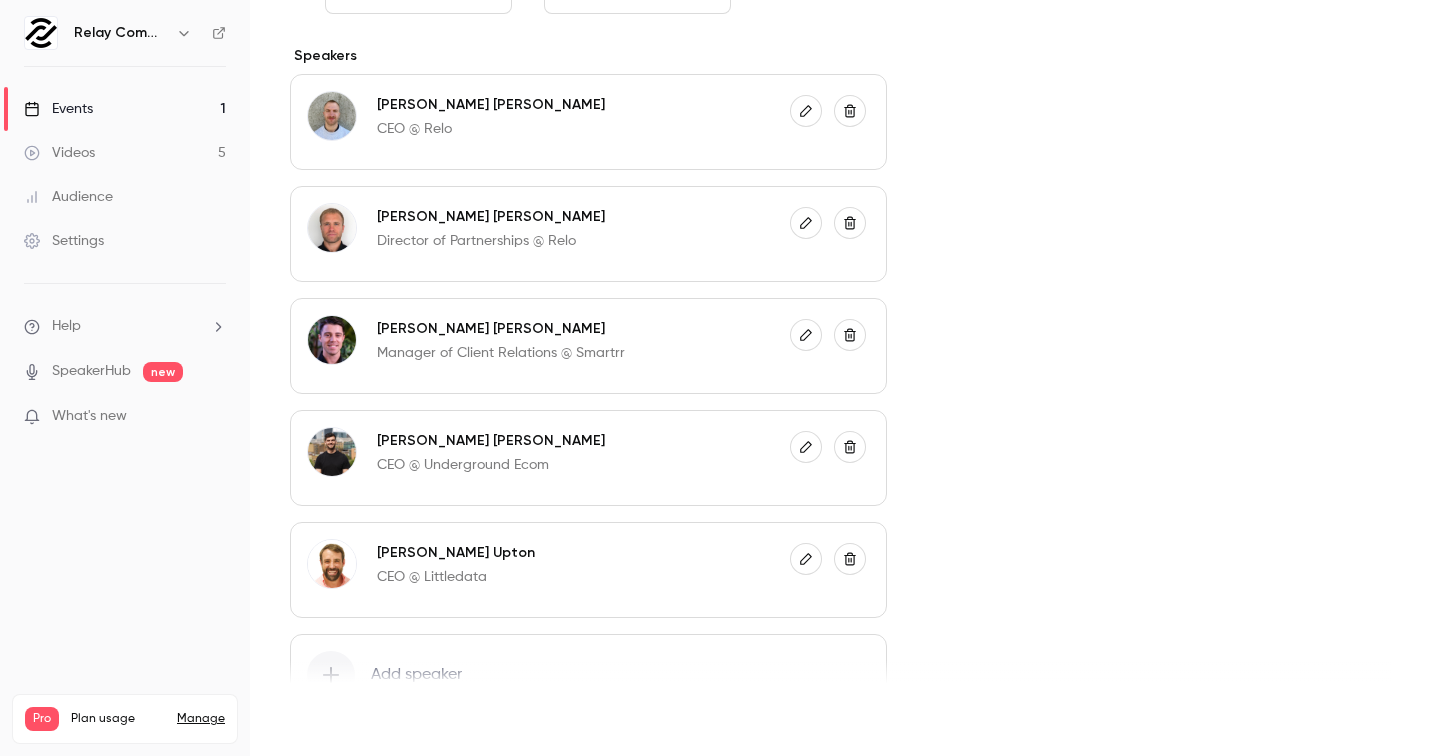click on "Save" at bounding box center (326, 720) 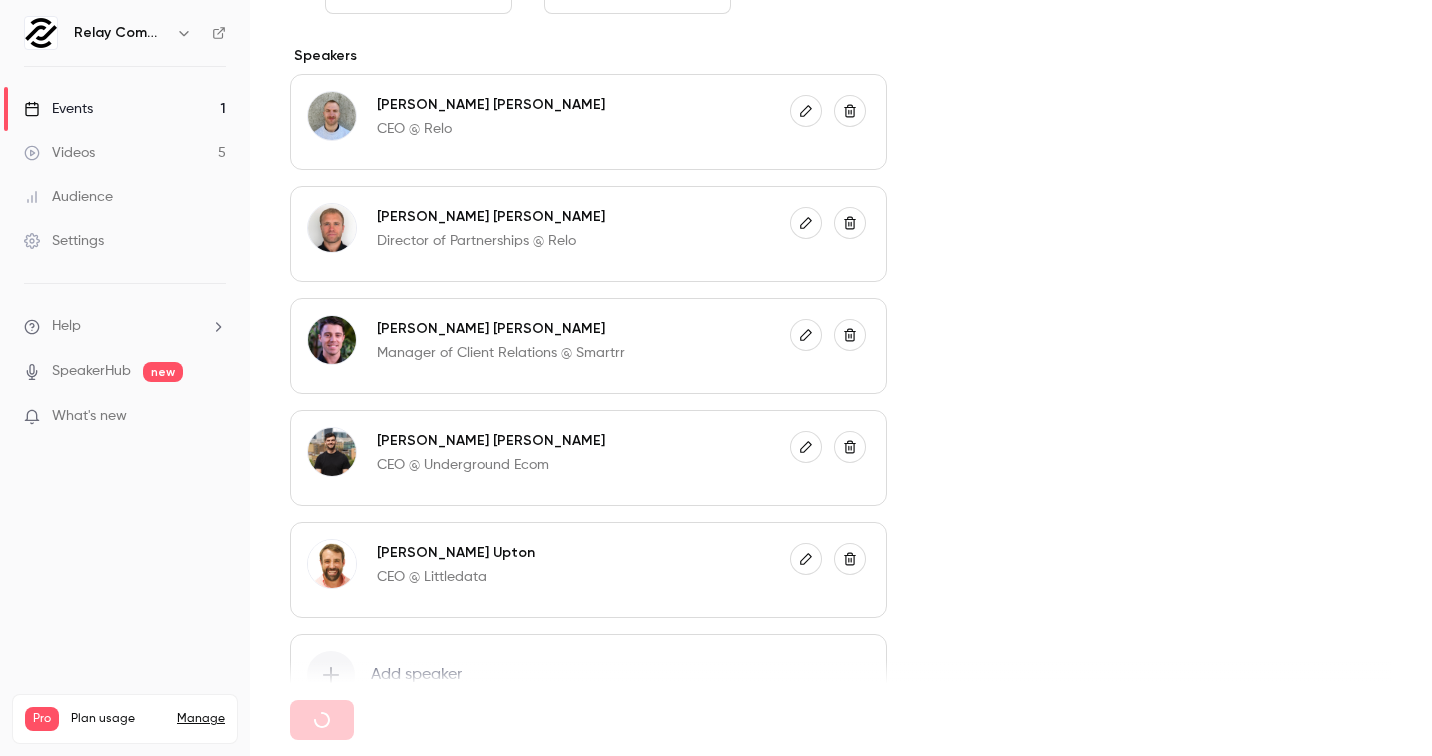 type on "**********" 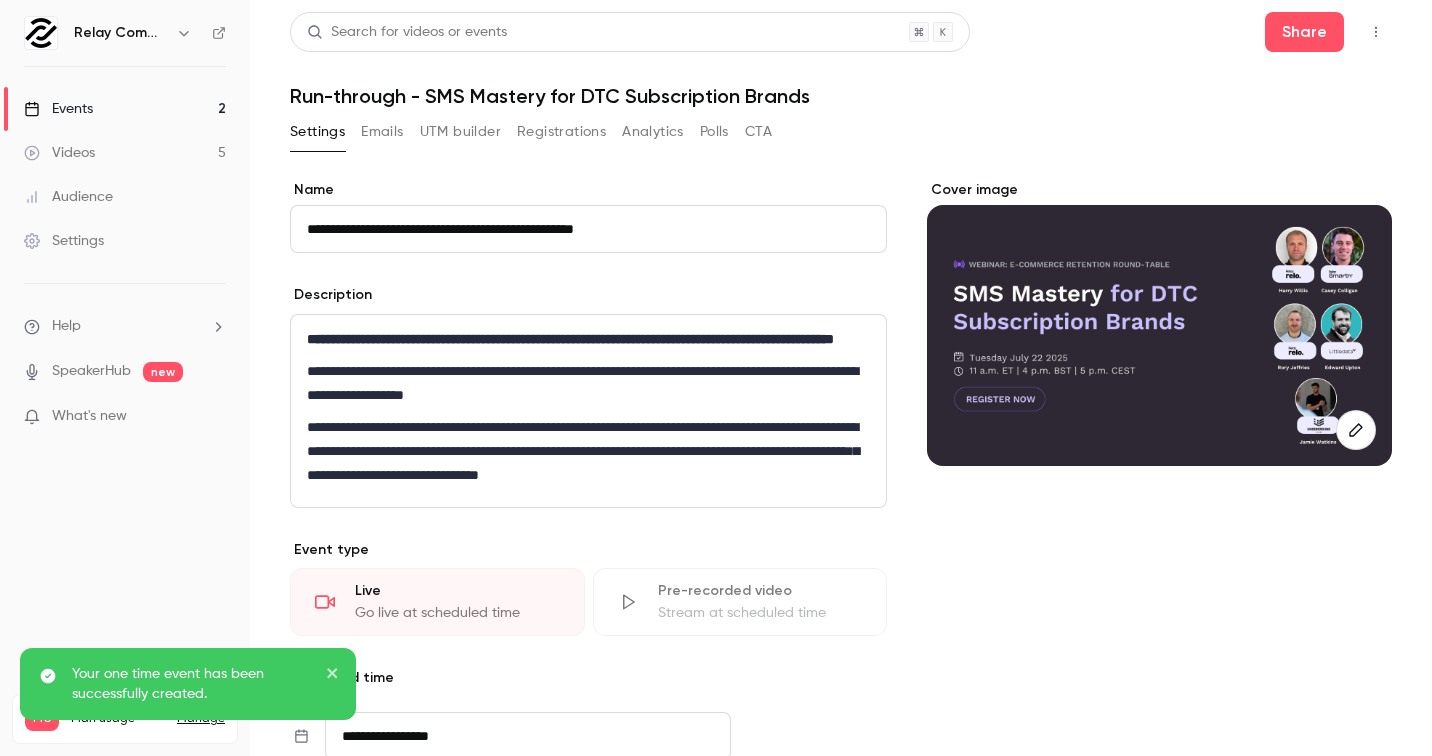 scroll, scrollTop: 0, scrollLeft: 0, axis: both 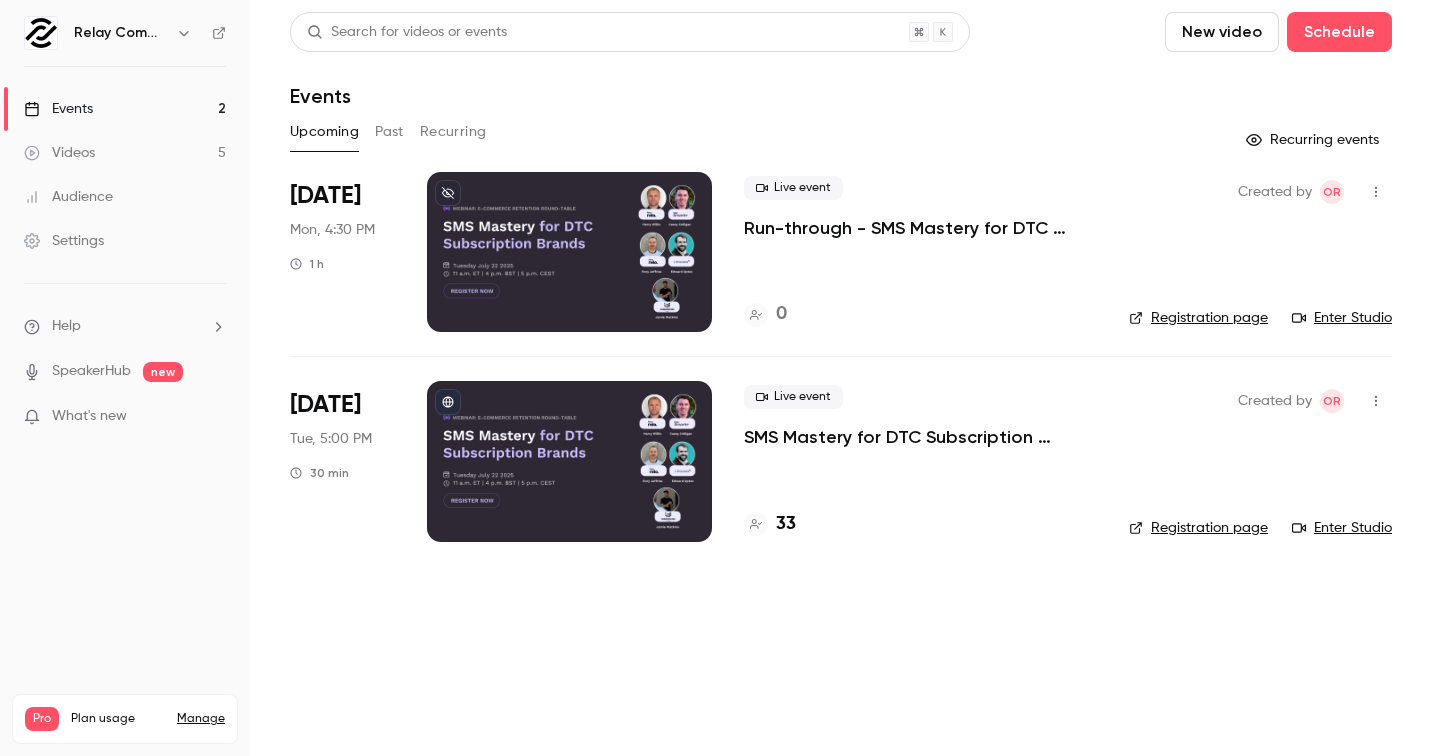 click 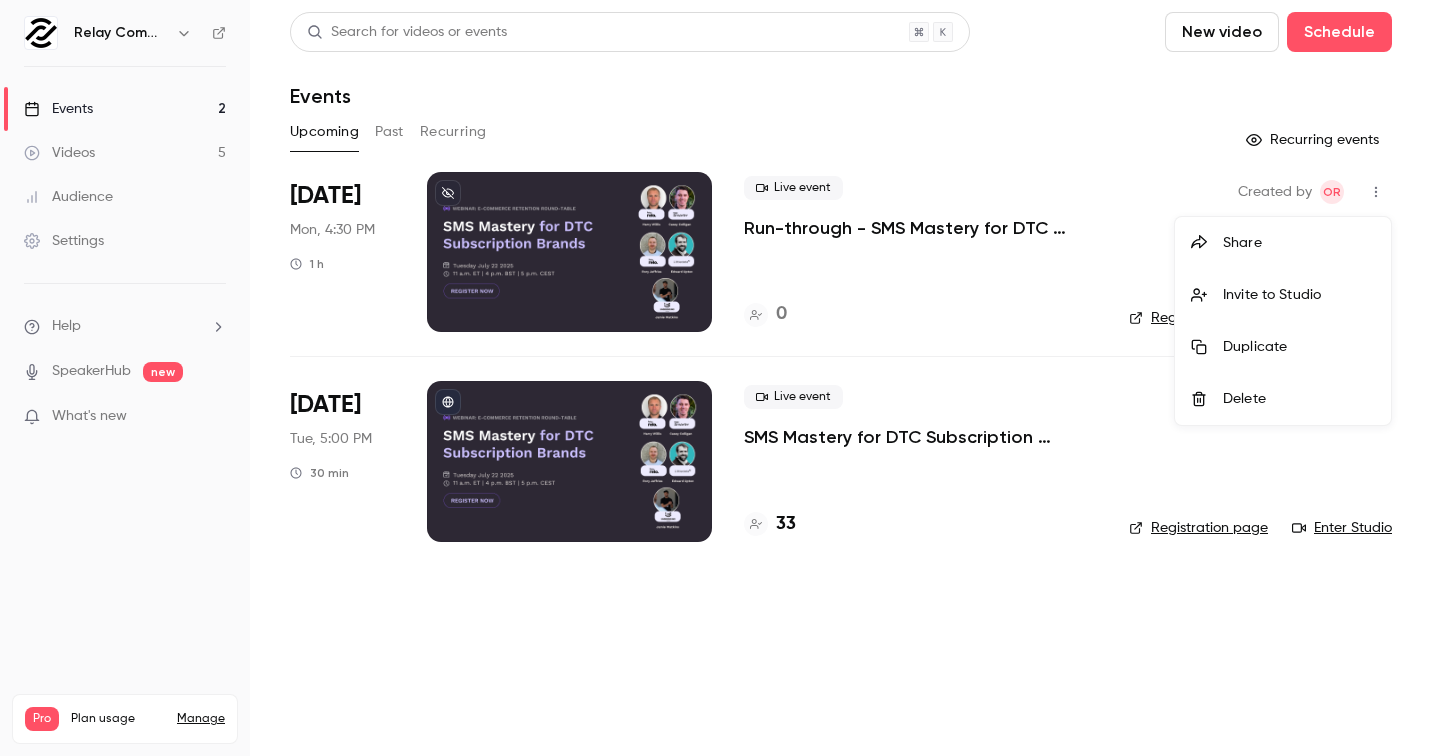 click at bounding box center [716, 378] 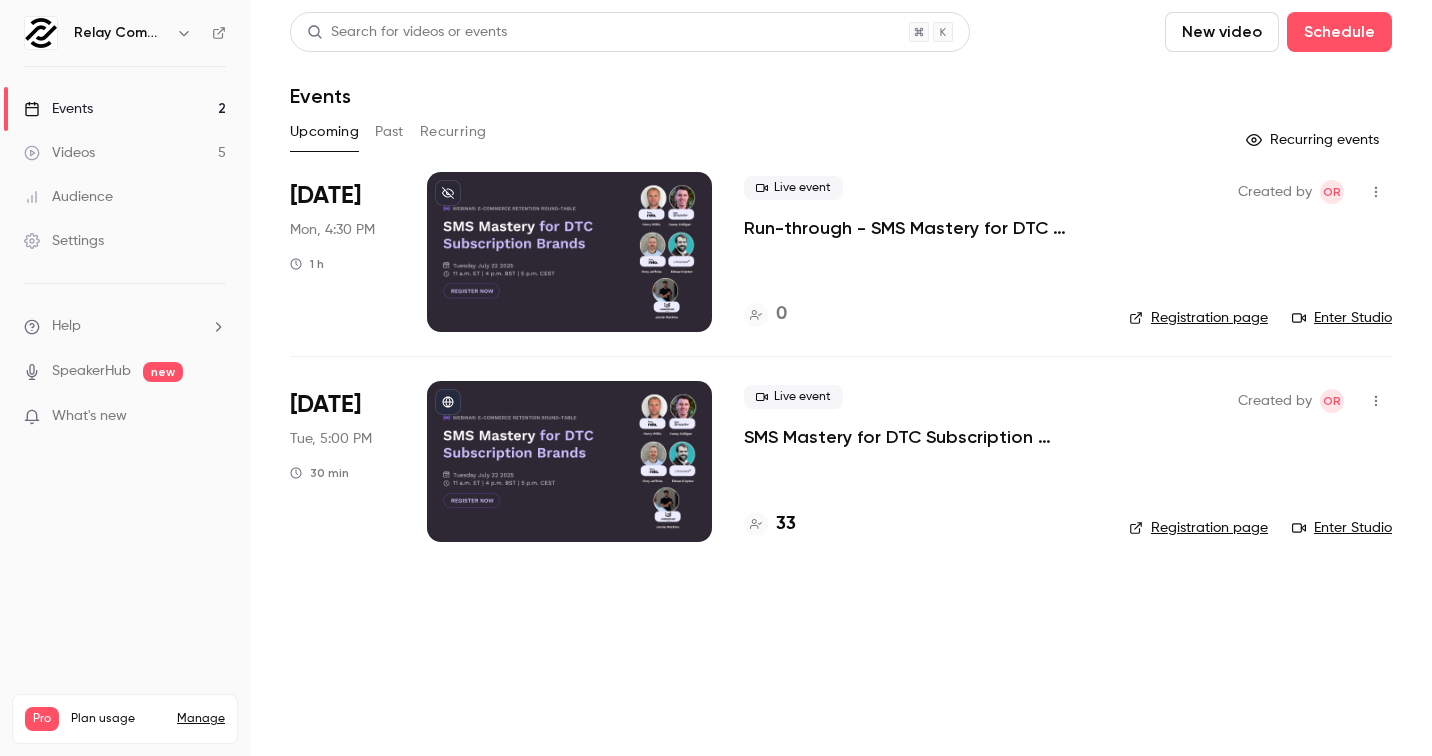 click on "Enter Studio" at bounding box center (1342, 318) 